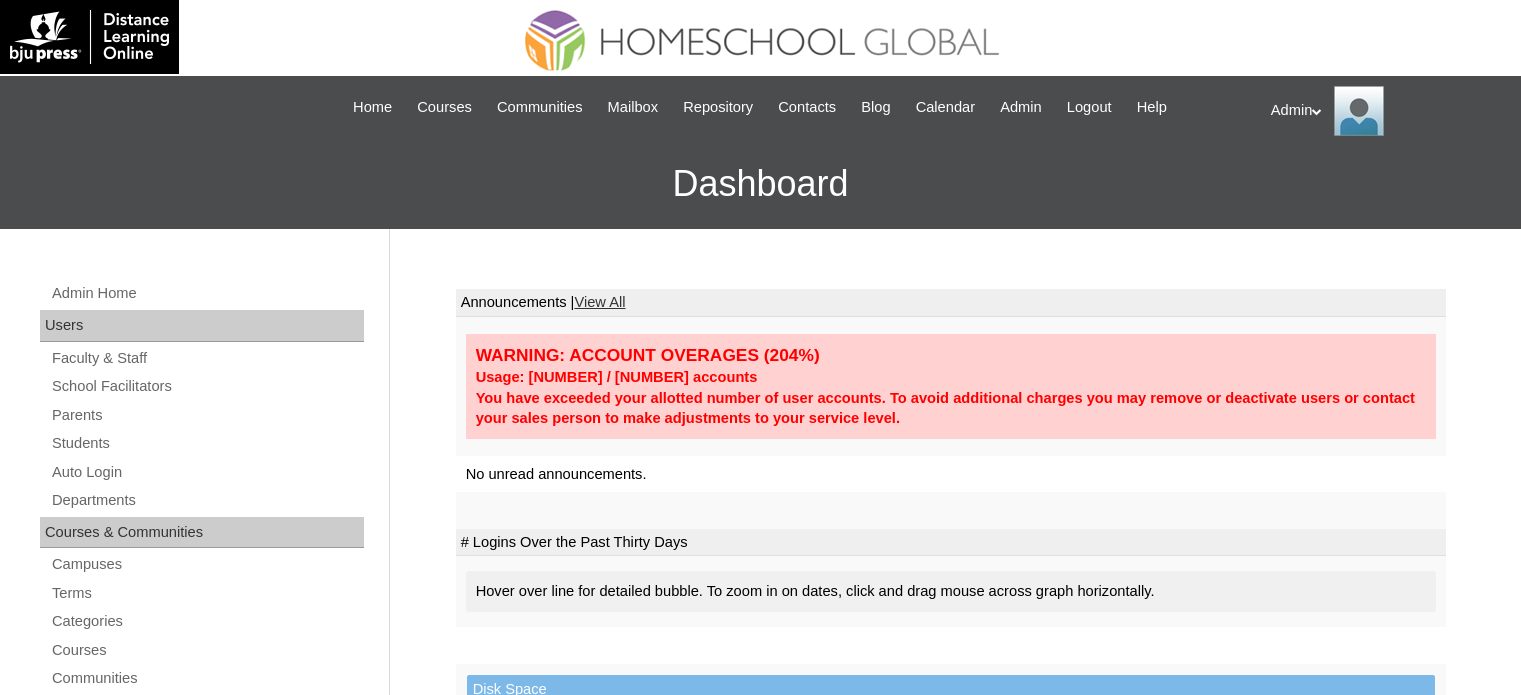 scroll, scrollTop: 0, scrollLeft: 0, axis: both 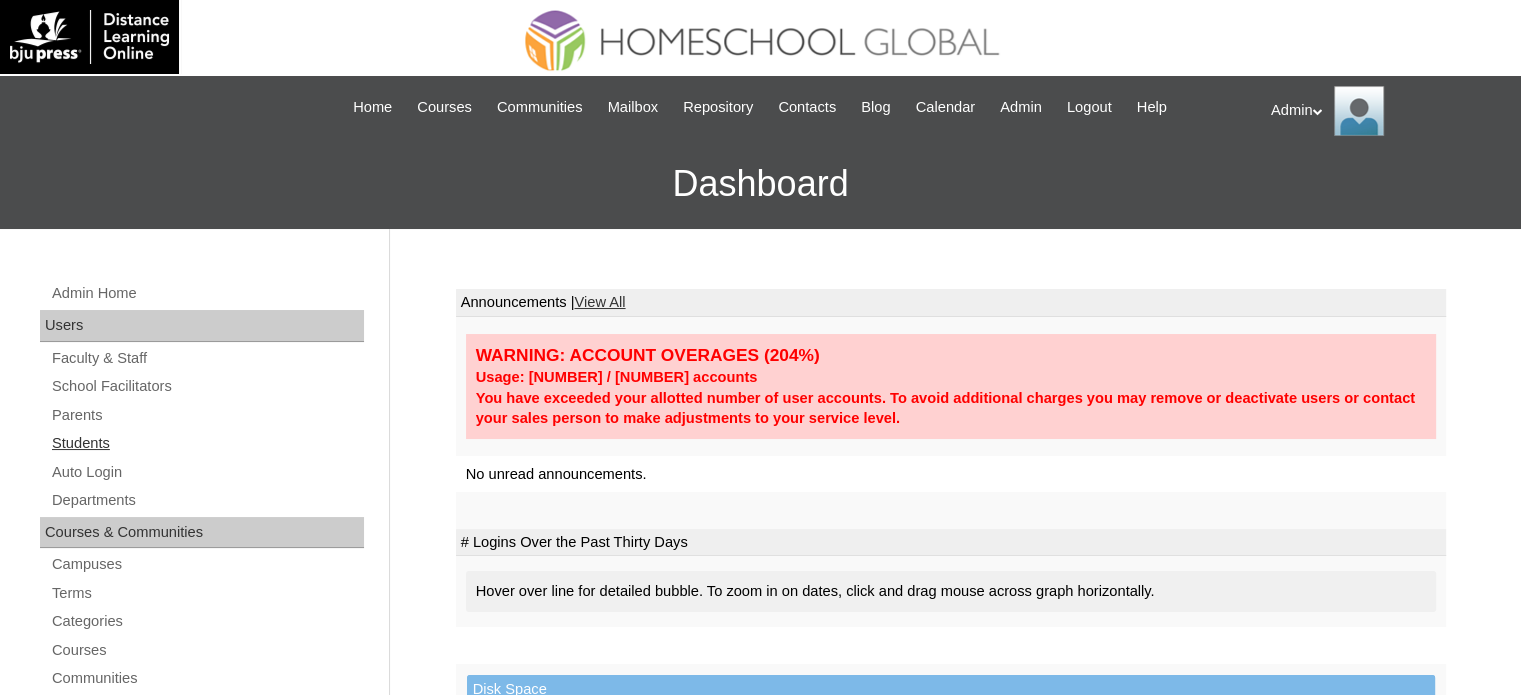 click on "Students" at bounding box center [207, 443] 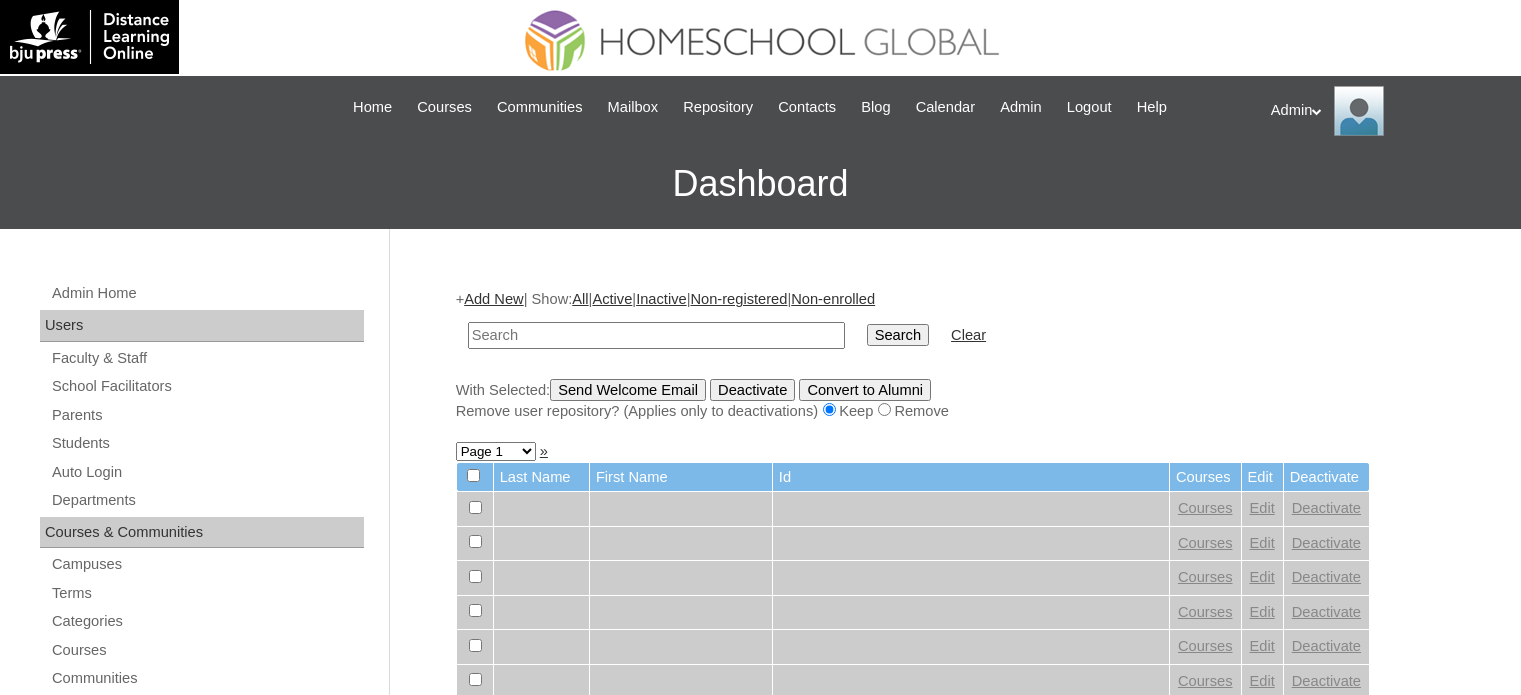 scroll, scrollTop: 0, scrollLeft: 0, axis: both 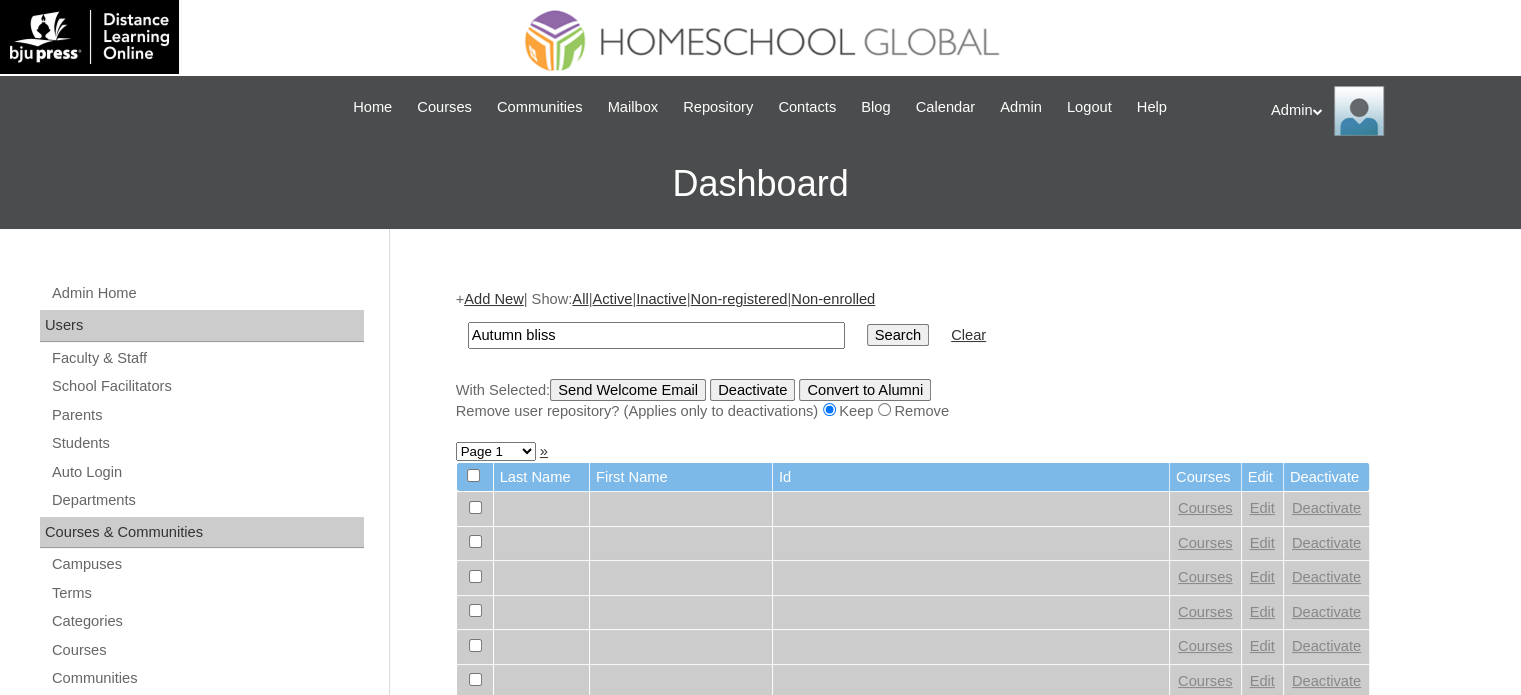 type on "Autumn bliss" 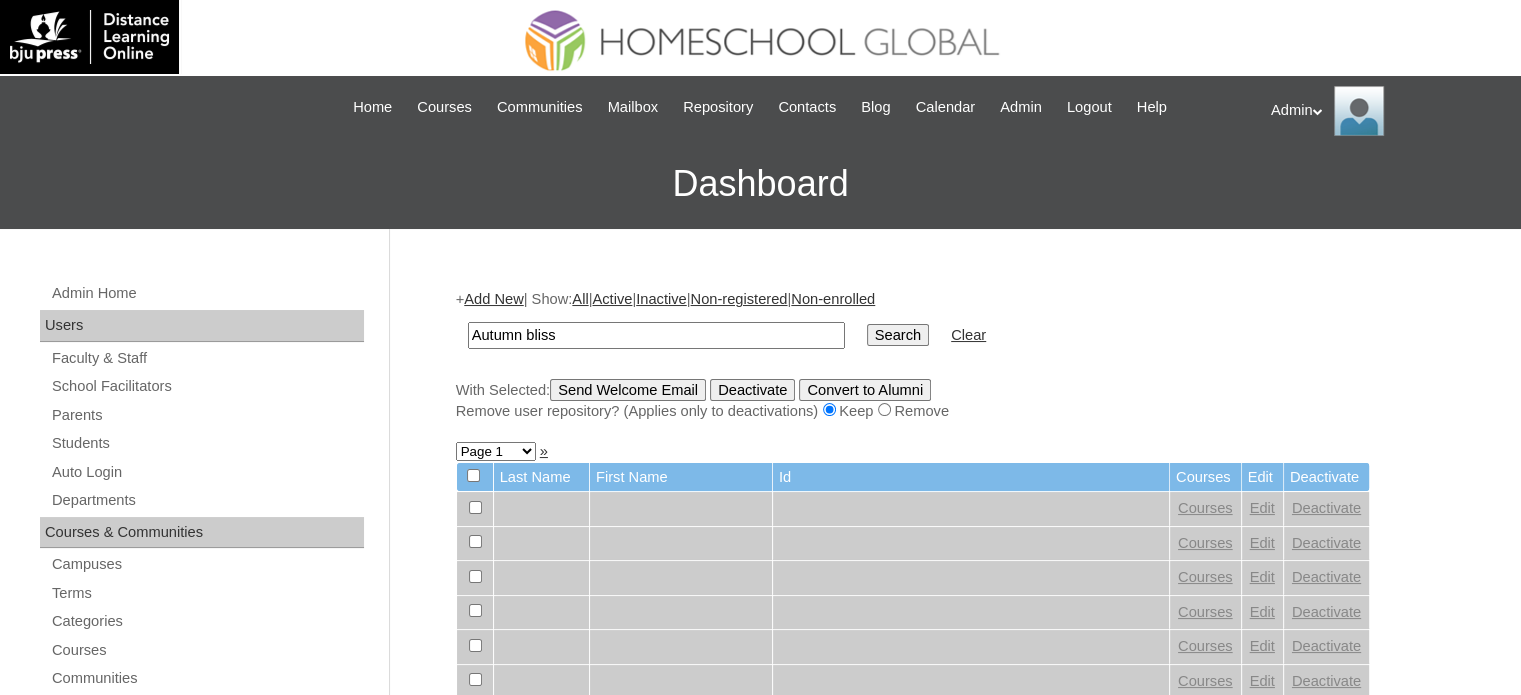 click on "Search" at bounding box center [898, 335] 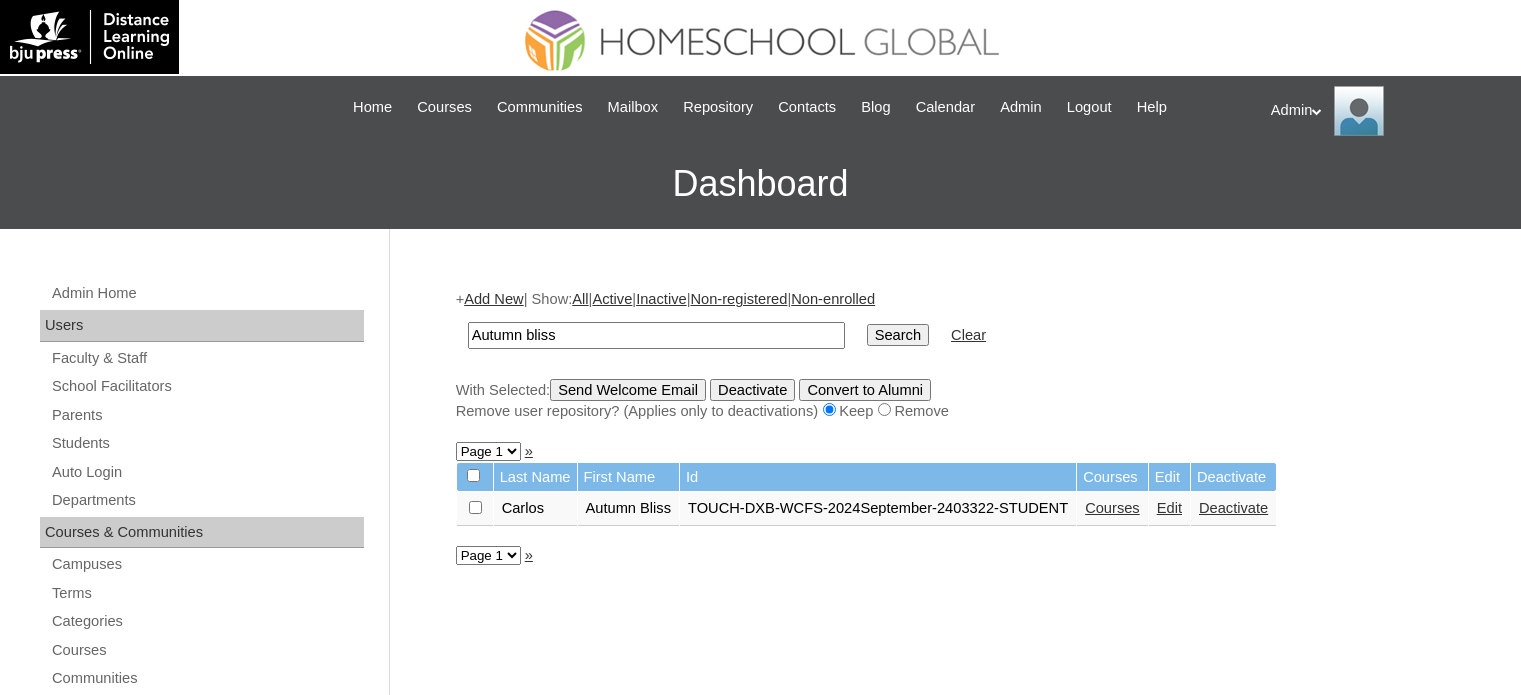 scroll, scrollTop: 0, scrollLeft: 0, axis: both 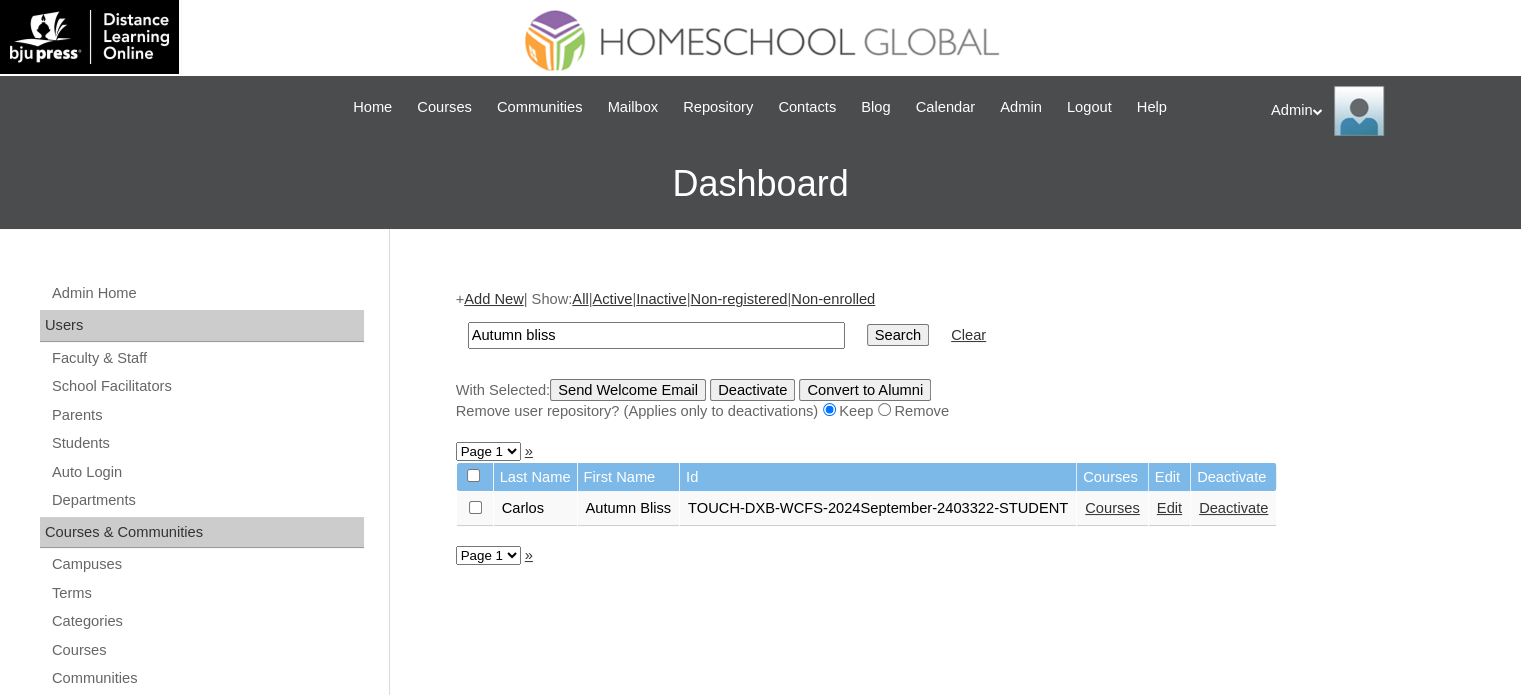 click on "Courses" at bounding box center (1112, 508) 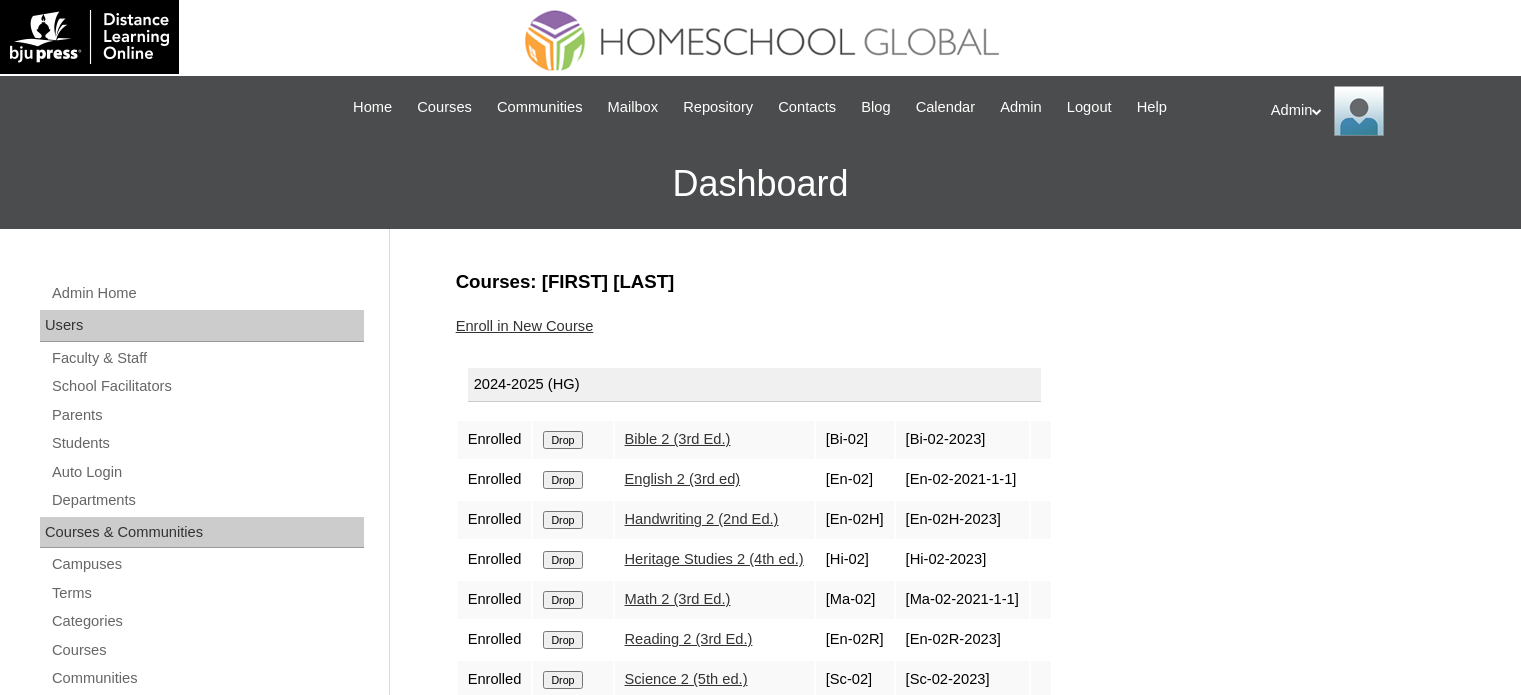 scroll, scrollTop: 0, scrollLeft: 0, axis: both 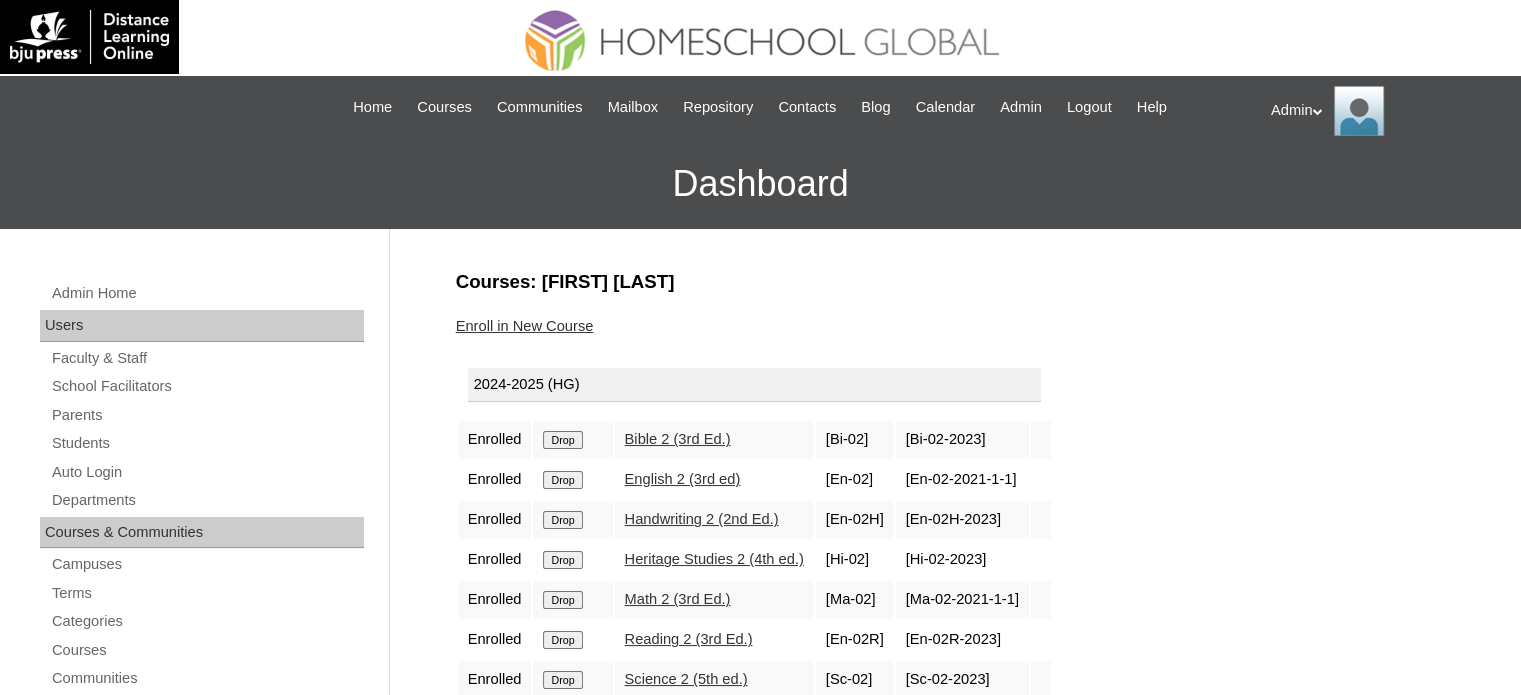 drag, startPoint x: 0, startPoint y: 0, endPoint x: 937, endPoint y: 301, distance: 984.15955 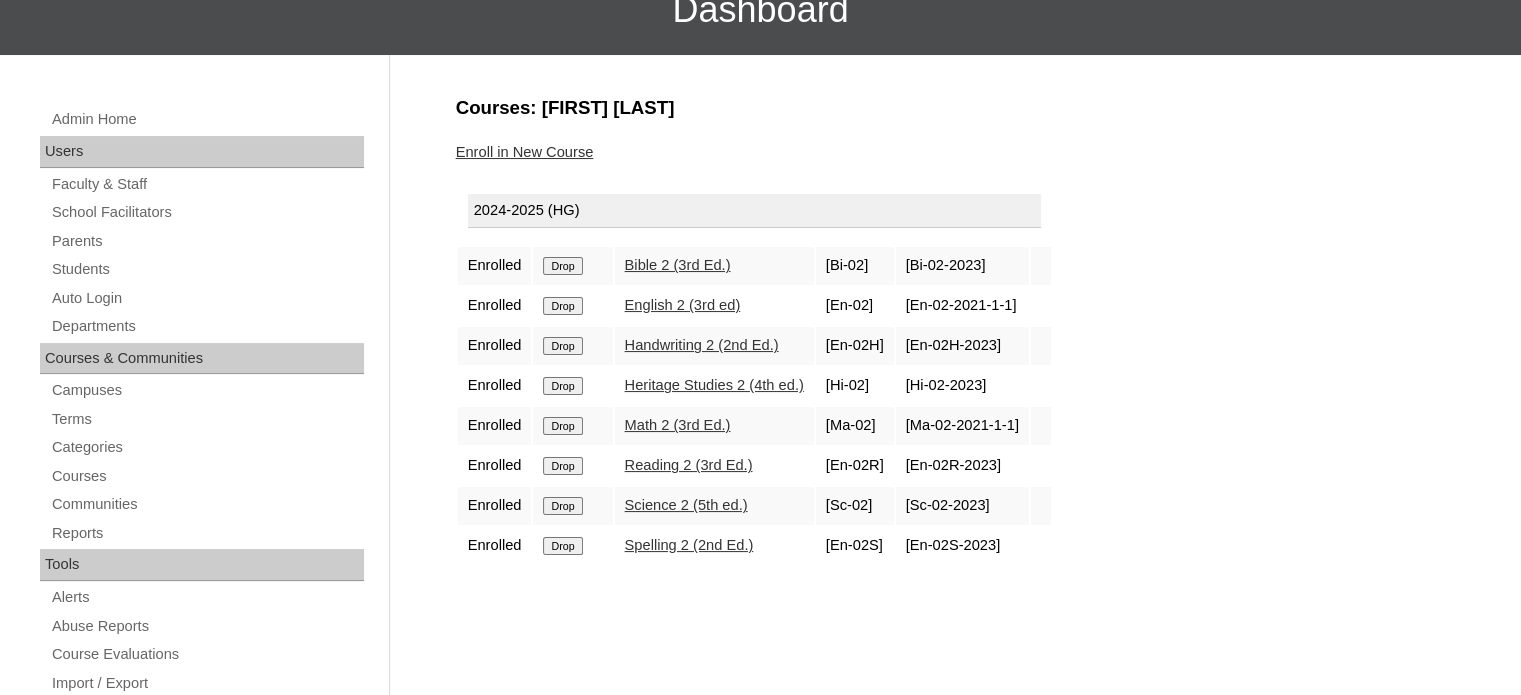 scroll, scrollTop: 180, scrollLeft: 0, axis: vertical 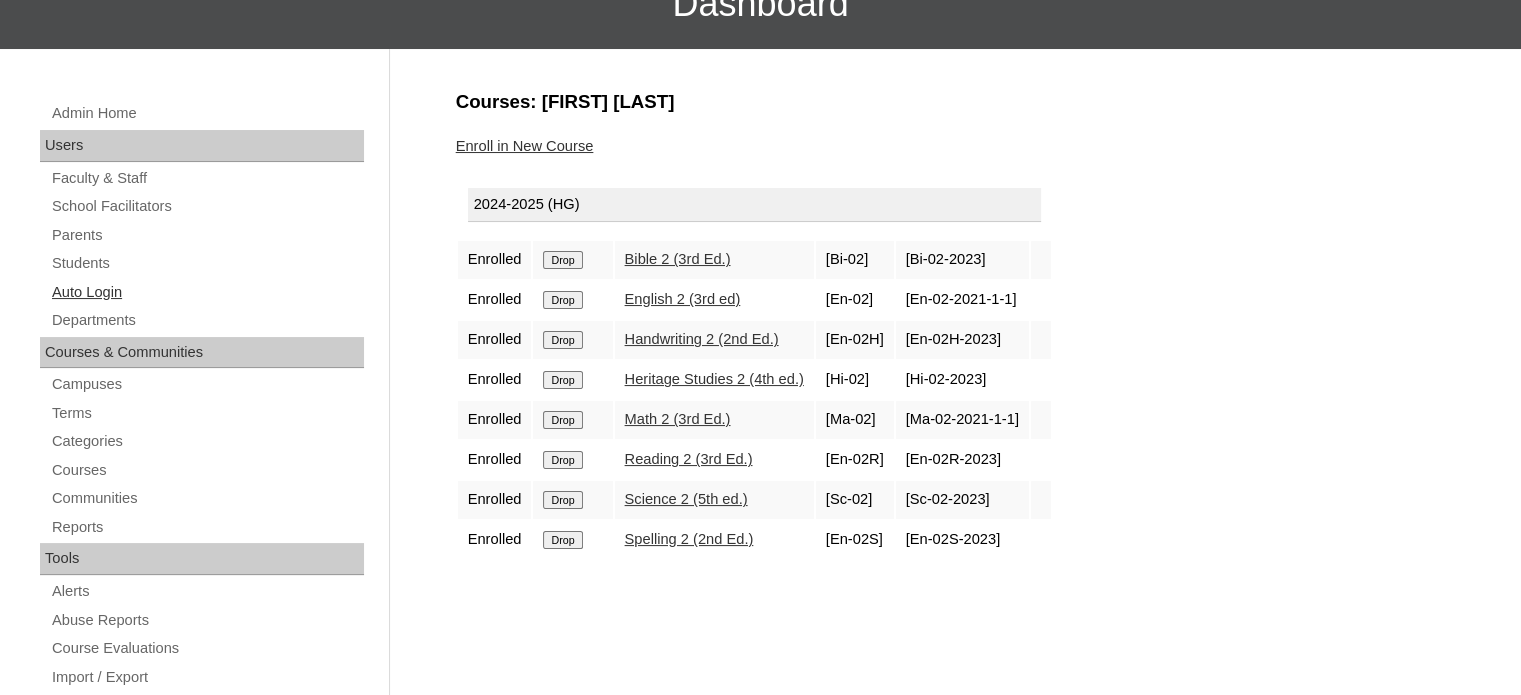 click on "Auto Login" at bounding box center (207, 292) 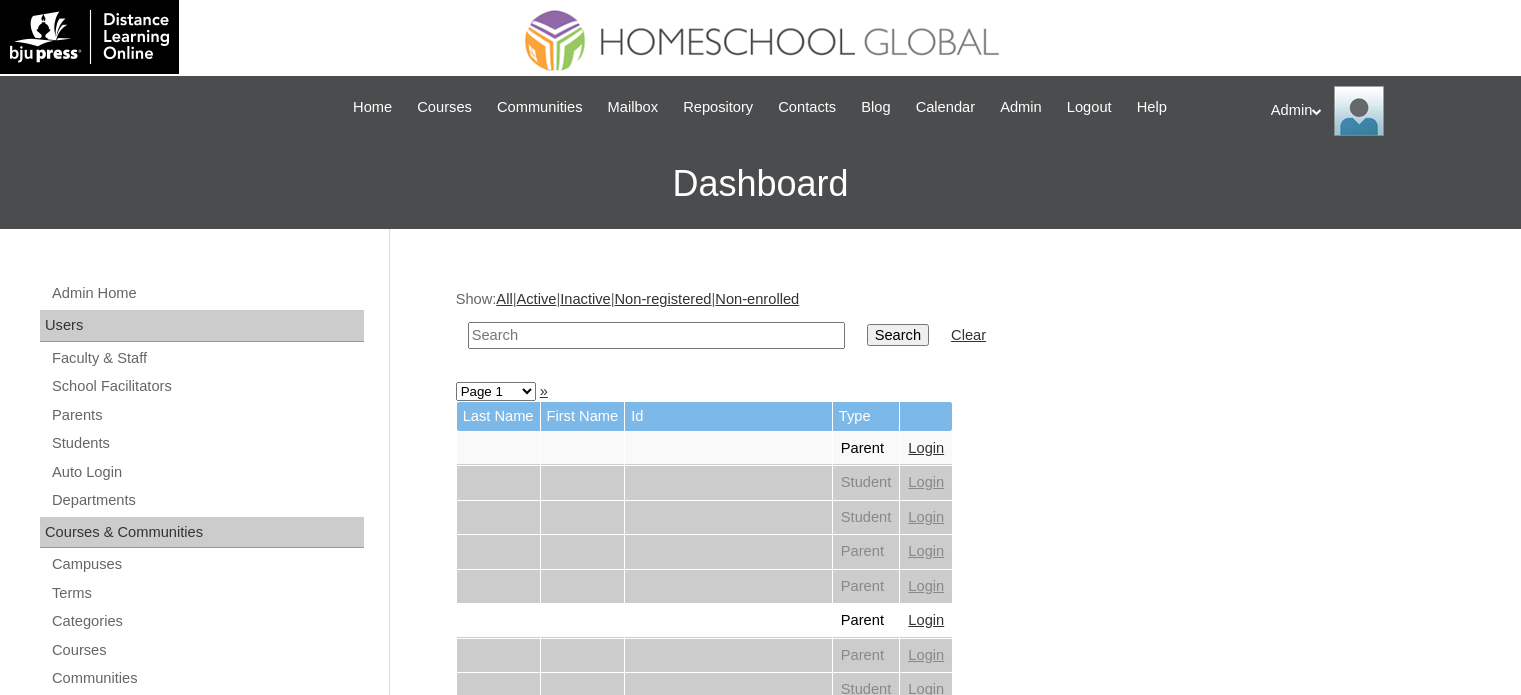 scroll, scrollTop: 0, scrollLeft: 0, axis: both 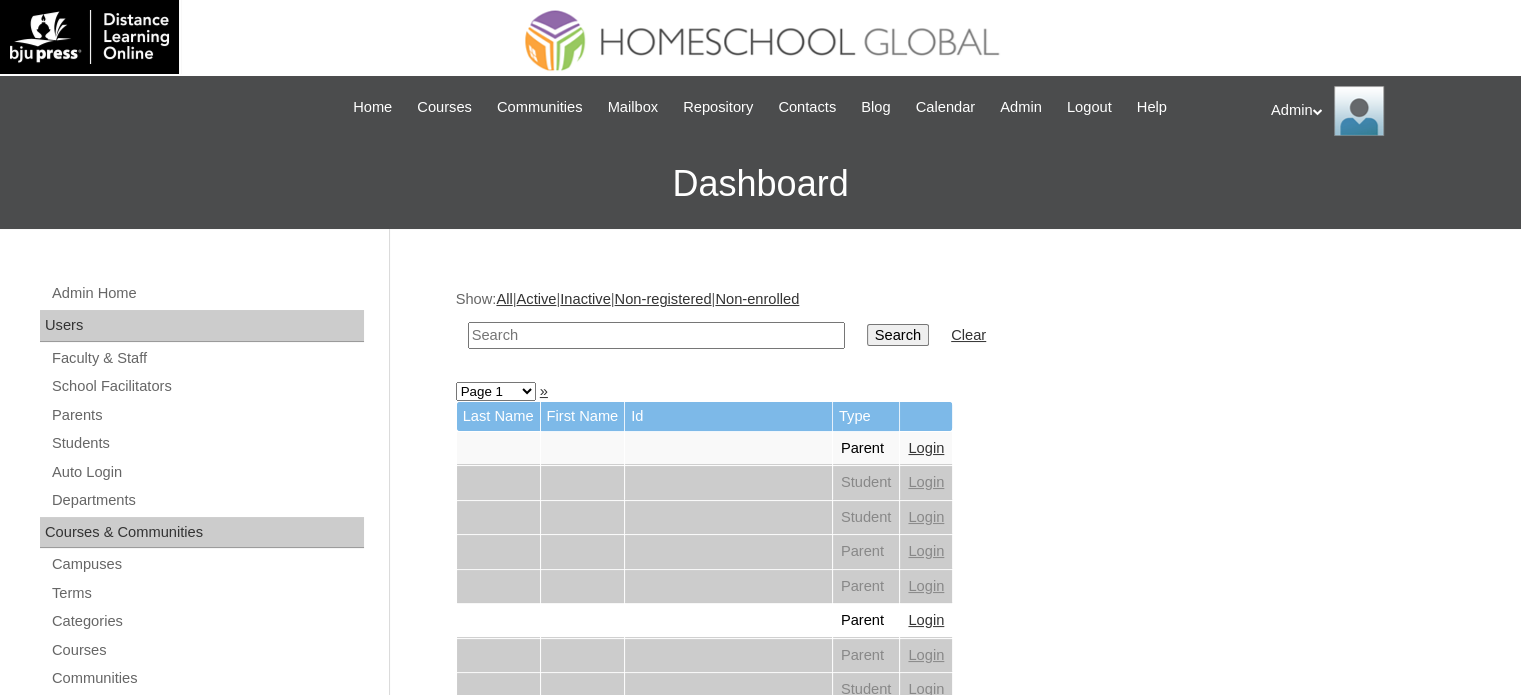 click at bounding box center (656, 335) 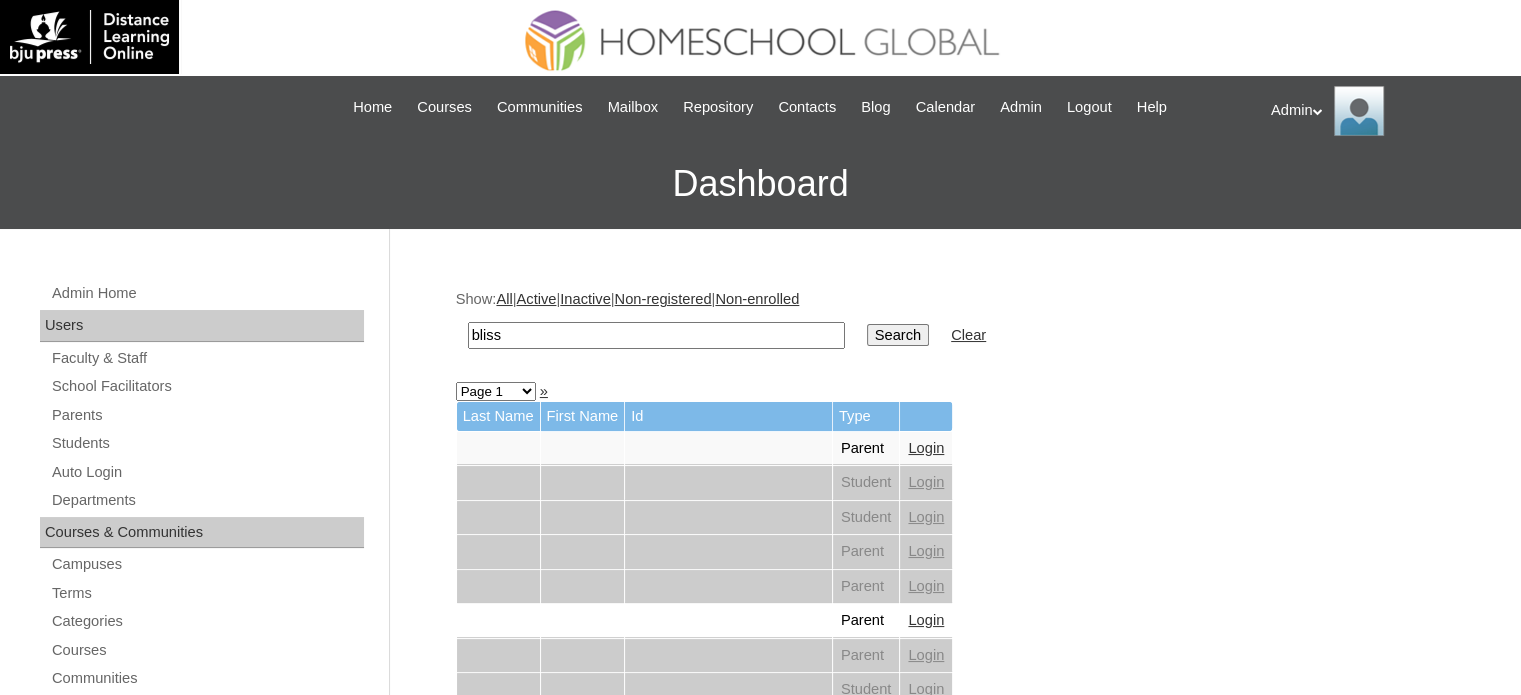 type on "bliss" 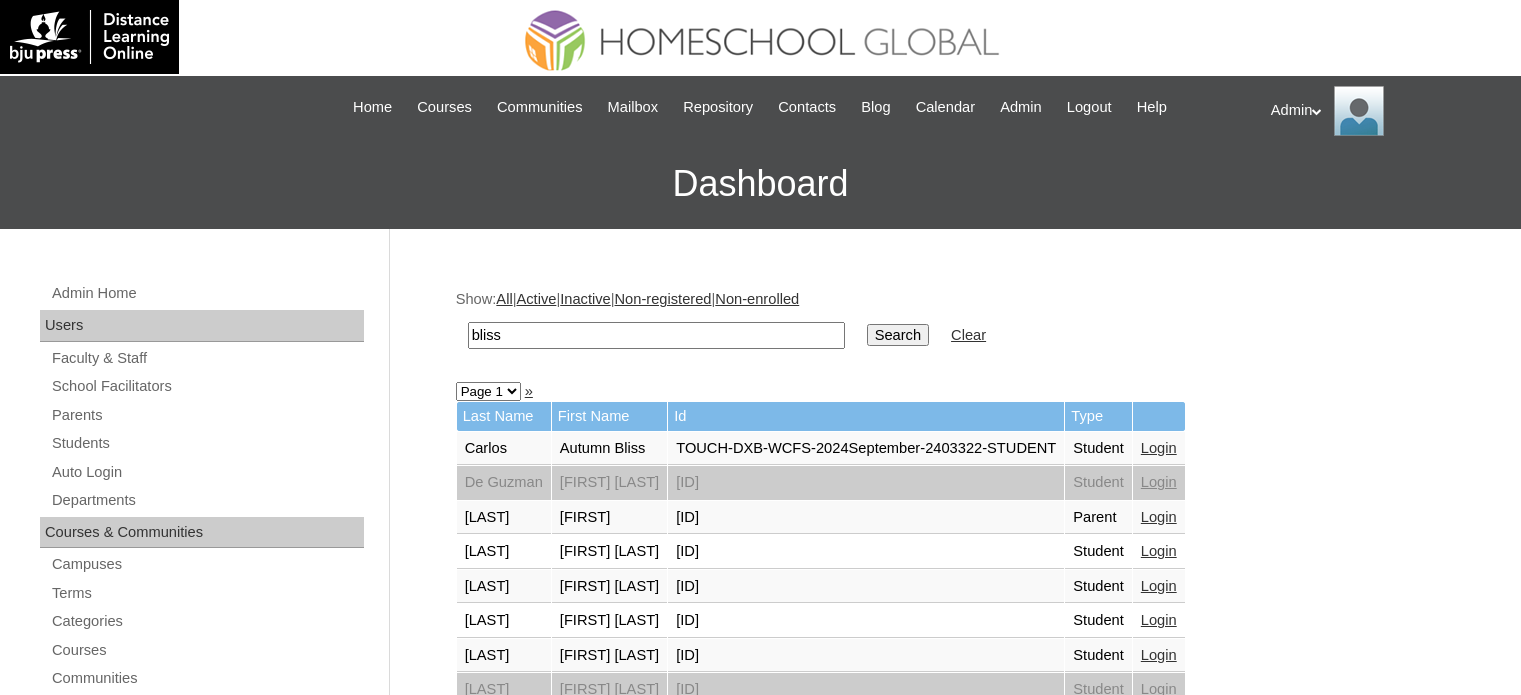 scroll, scrollTop: 0, scrollLeft: 0, axis: both 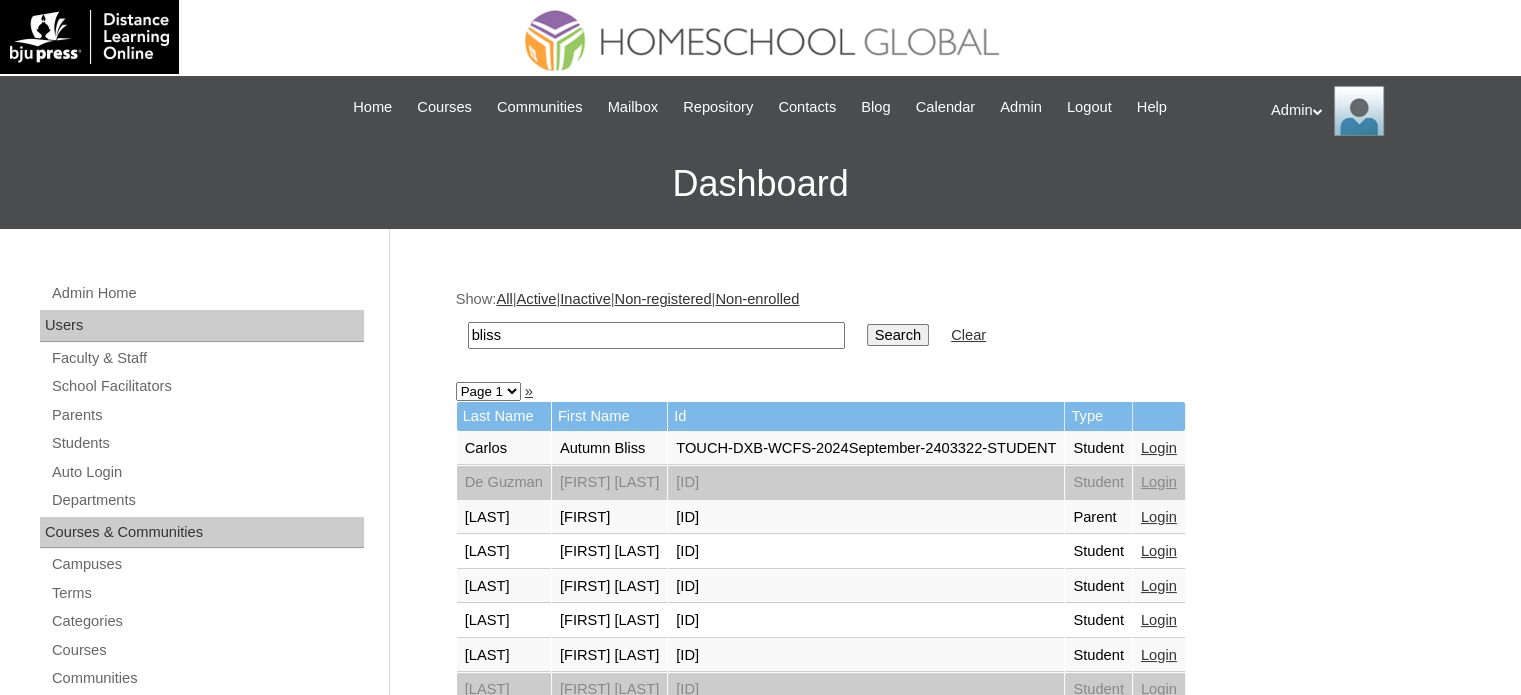 click on "Show:
All
|  Active
|  Inactive
|  Non-registered
|  Non-enrolled
bliss Search Clear
Page 1   »
Last Name
First Name
Id
Type
Carlos
Autumn Bliss
TOUCH-DXB-WCFS-2024September-2403322-STUDENT
Student
Login
De Guzman
Chamuel Bliss
TOUCHPH2020-MHS0637
Student
Login
De jesus
Elaine
MHP00714-TECHPH2020
Parent
Login
Esio
Aryanna Bliss
MHS0203-TECHPH2022
Student
Login
Ferrer
Edric Jay
MHS0070-TECHPH2022
Student
Login
Ferrer
Eliza Jaelyn
MHS0211-TECHPH2021
Student
Login
Ferrer
Jannah Edrice
MHS008612-TEPCHH2020
Student
Login
Reyes" at bounding box center (946, 938) 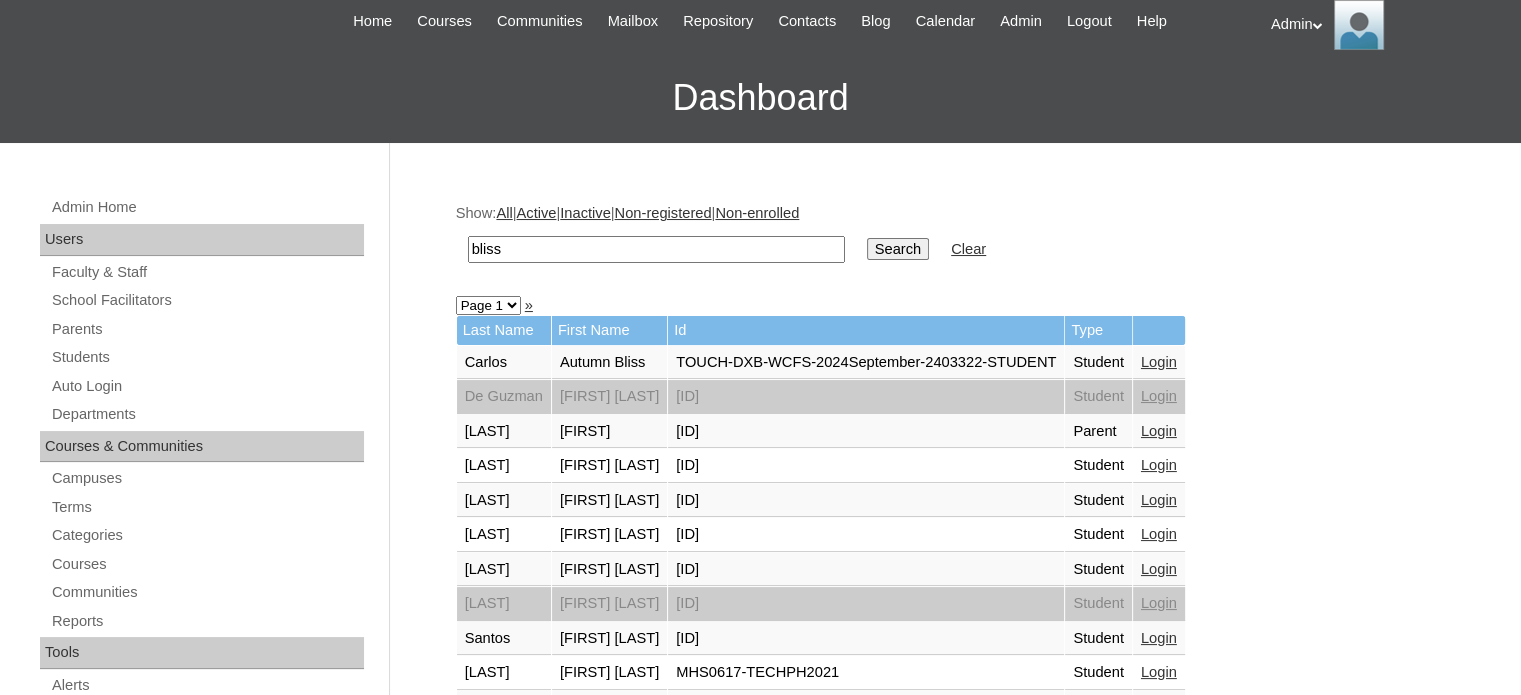 scroll, scrollTop: 87, scrollLeft: 0, axis: vertical 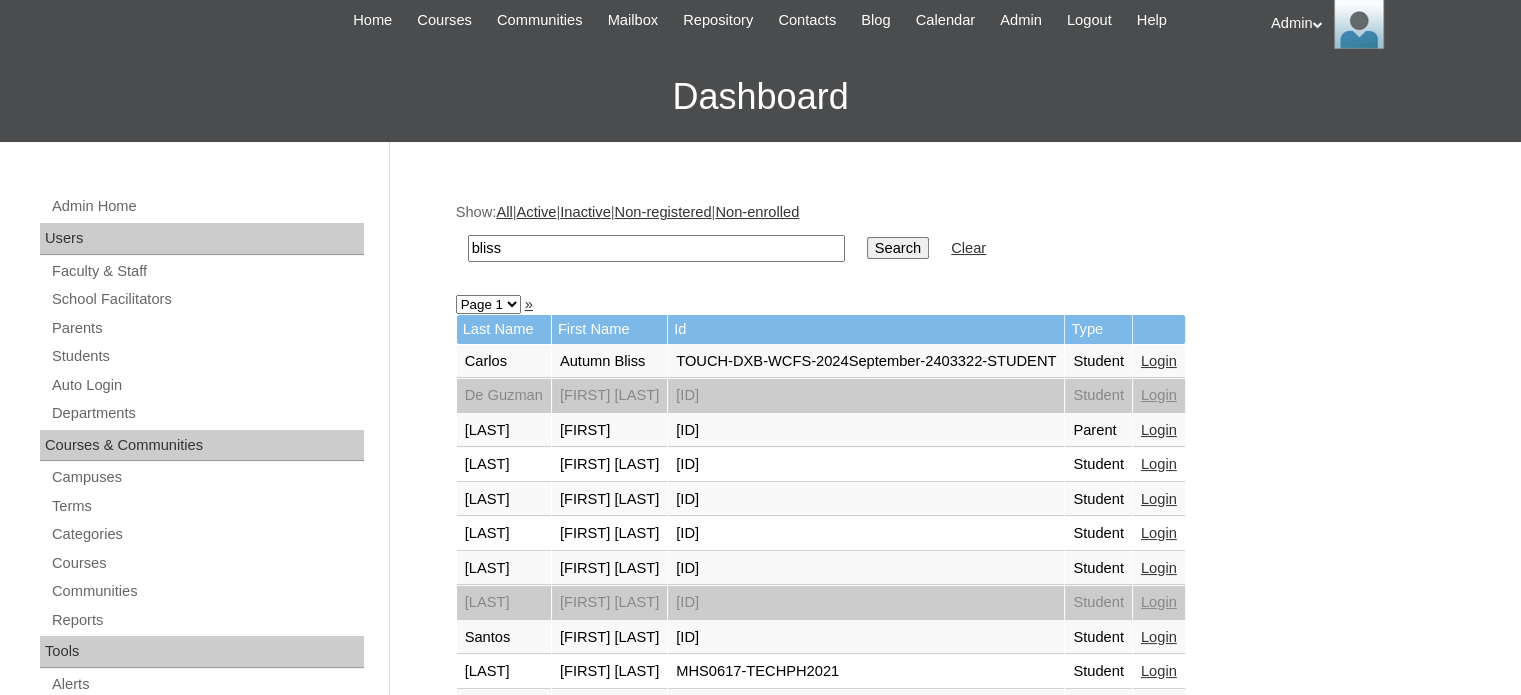 click on "Login" at bounding box center [1159, 361] 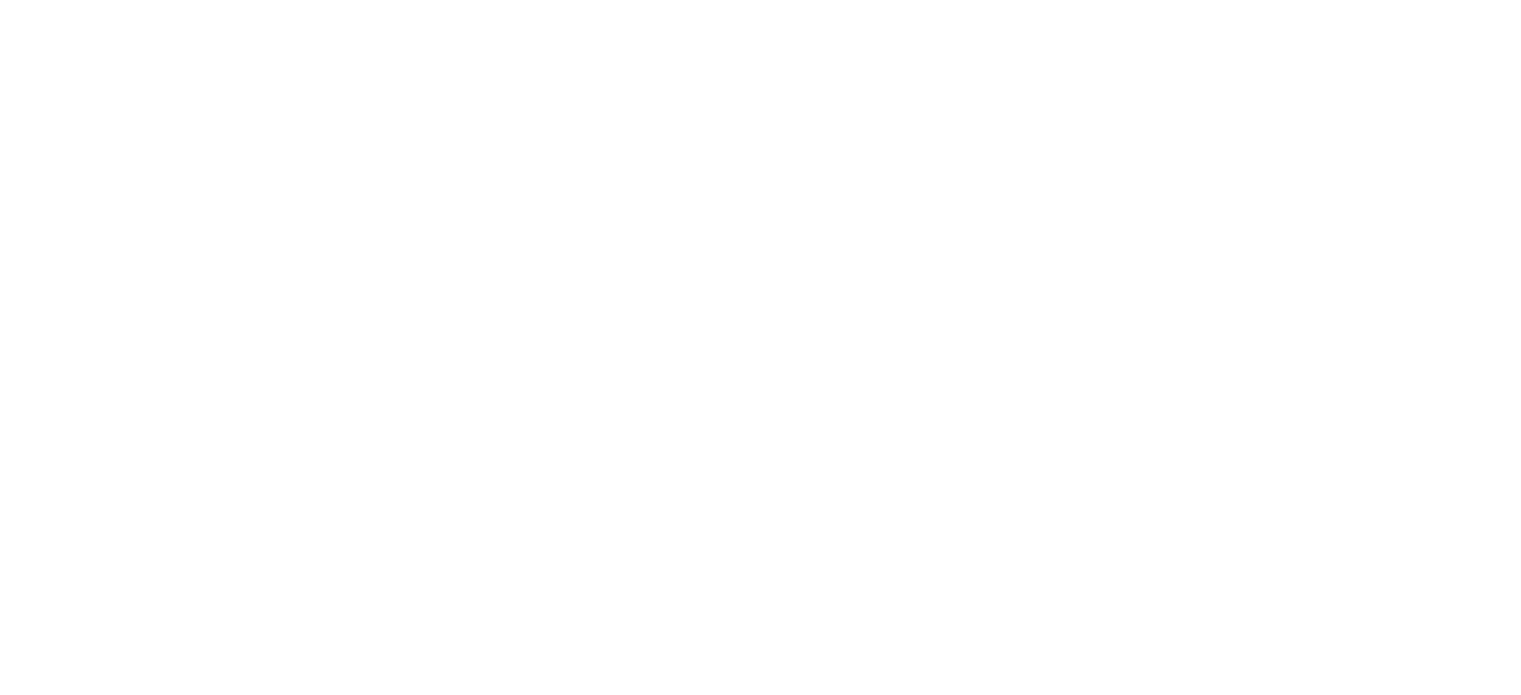scroll, scrollTop: 0, scrollLeft: 0, axis: both 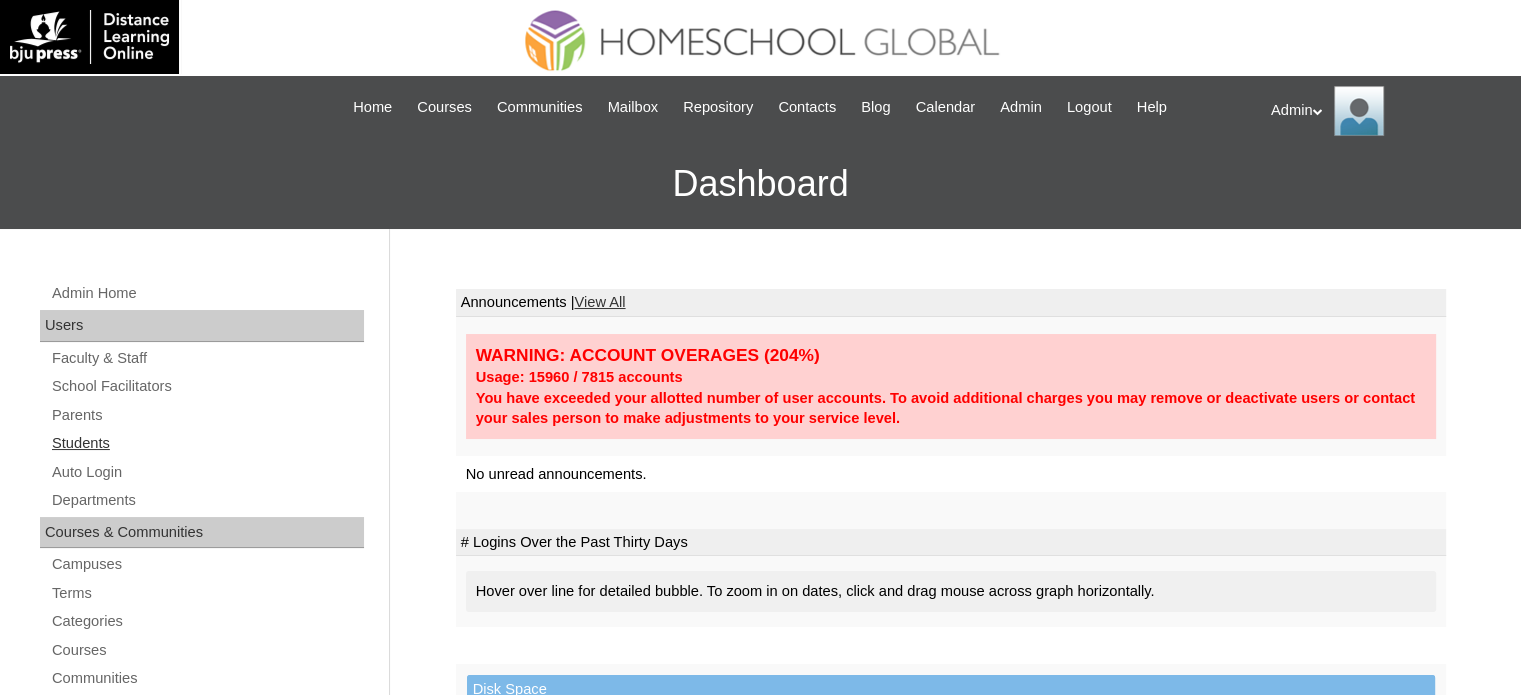 click on "Students" at bounding box center (207, 443) 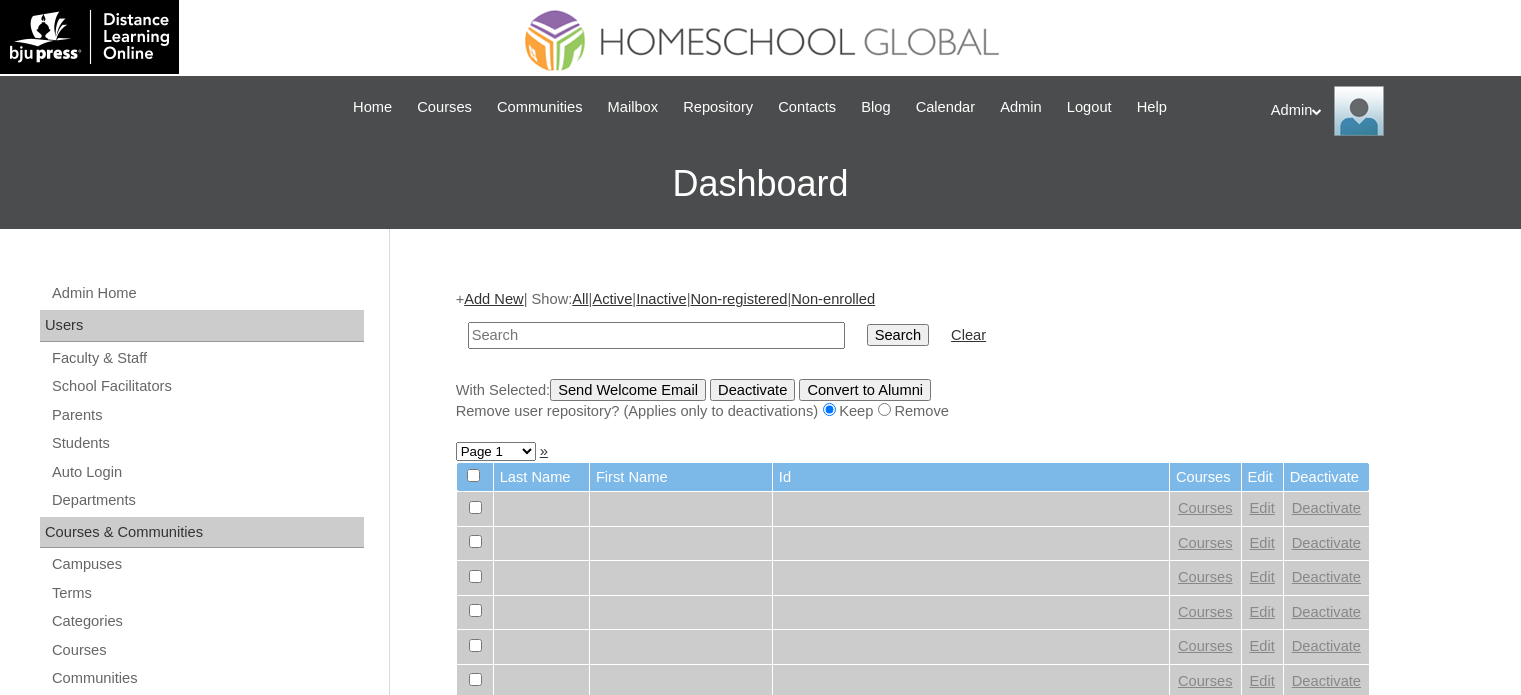 scroll, scrollTop: 0, scrollLeft: 0, axis: both 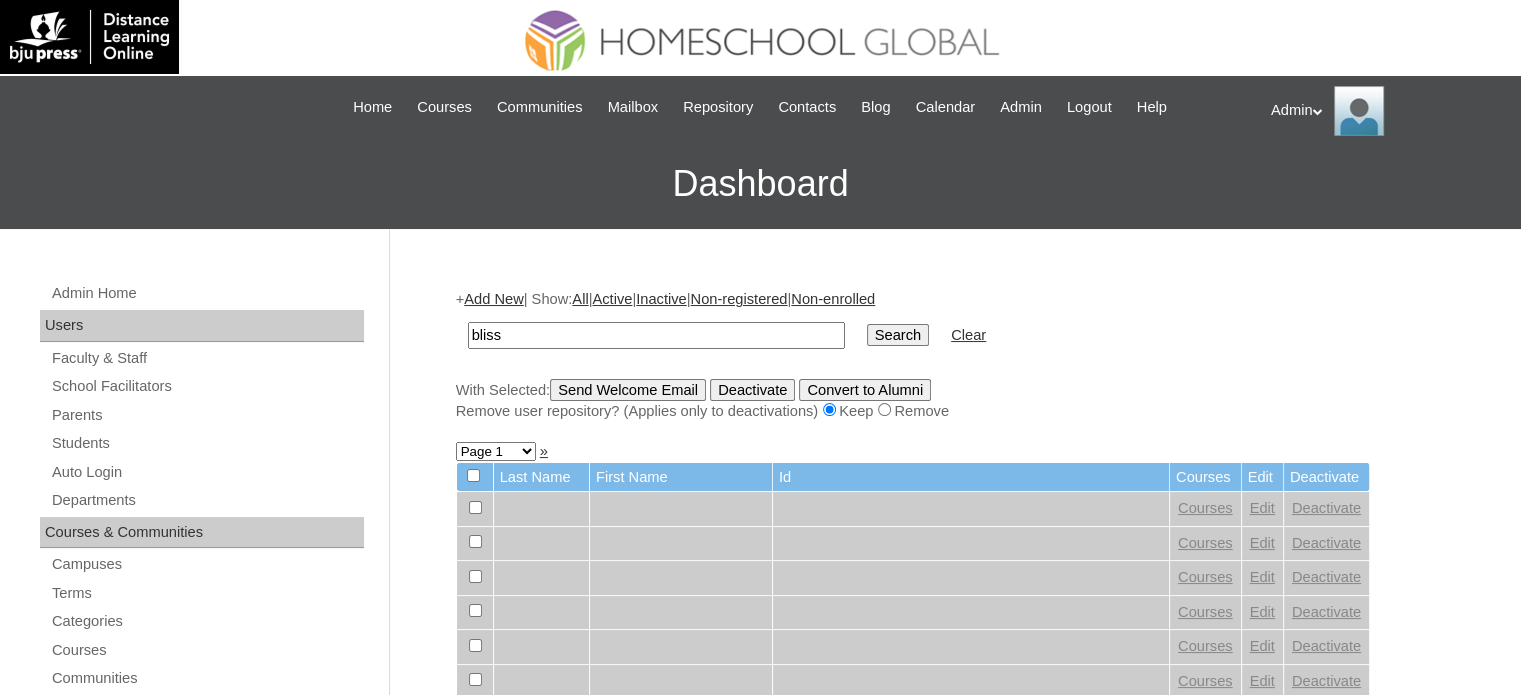 type on "bliss" 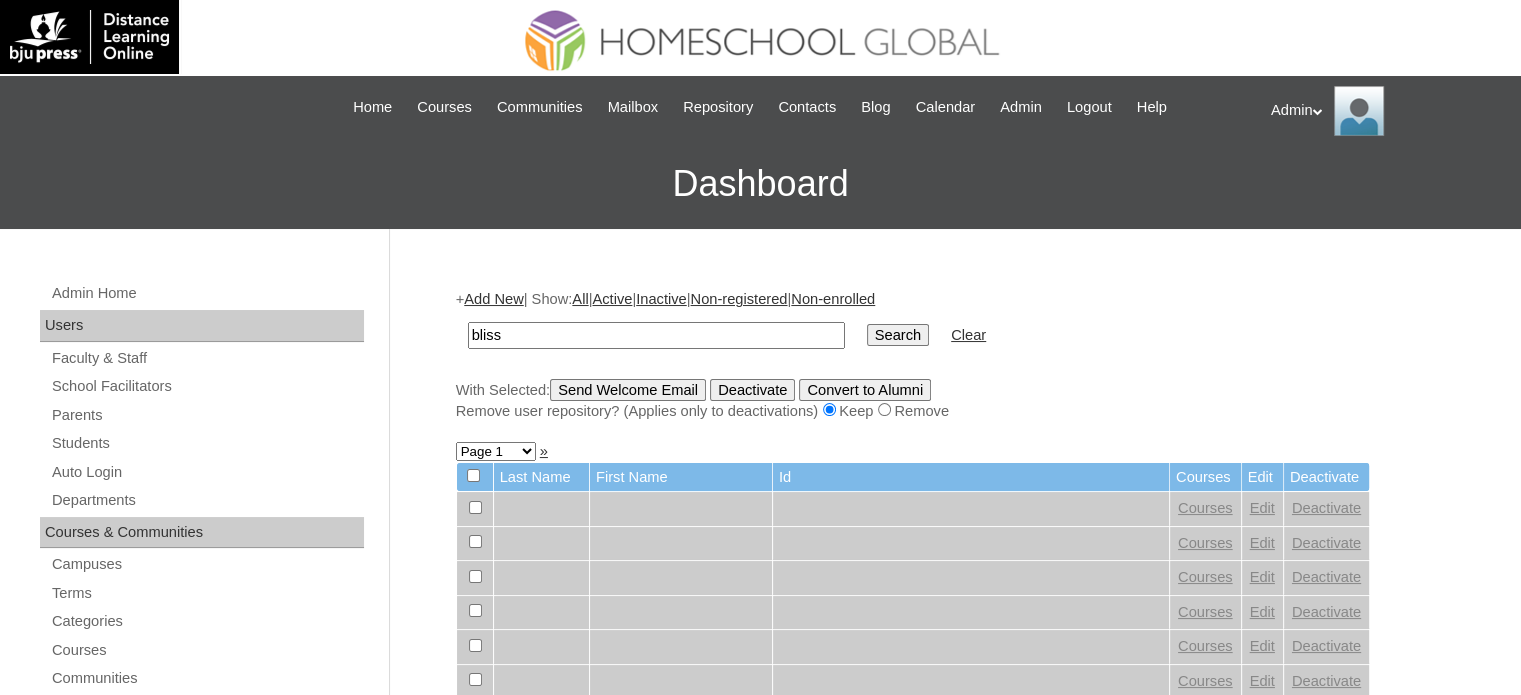 click on "Search" at bounding box center (898, 335) 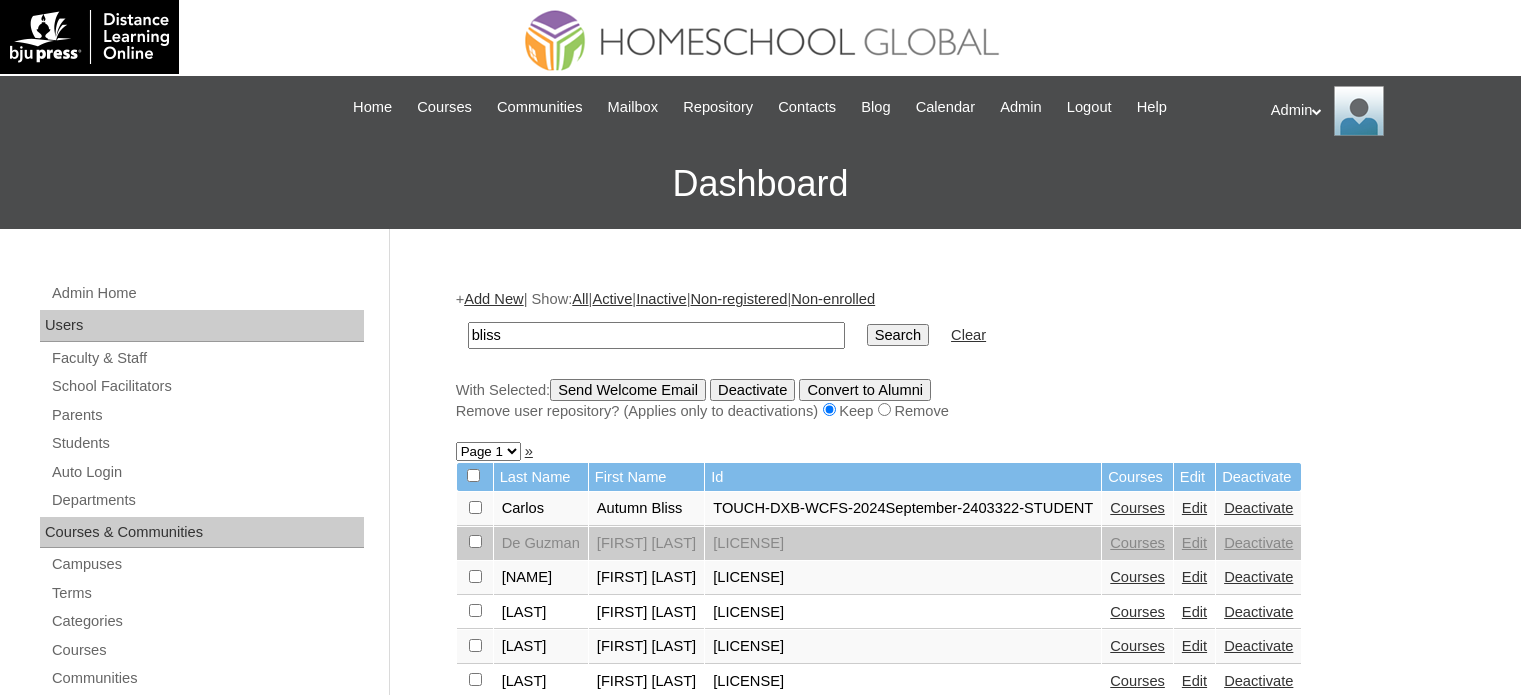 scroll, scrollTop: 0, scrollLeft: 0, axis: both 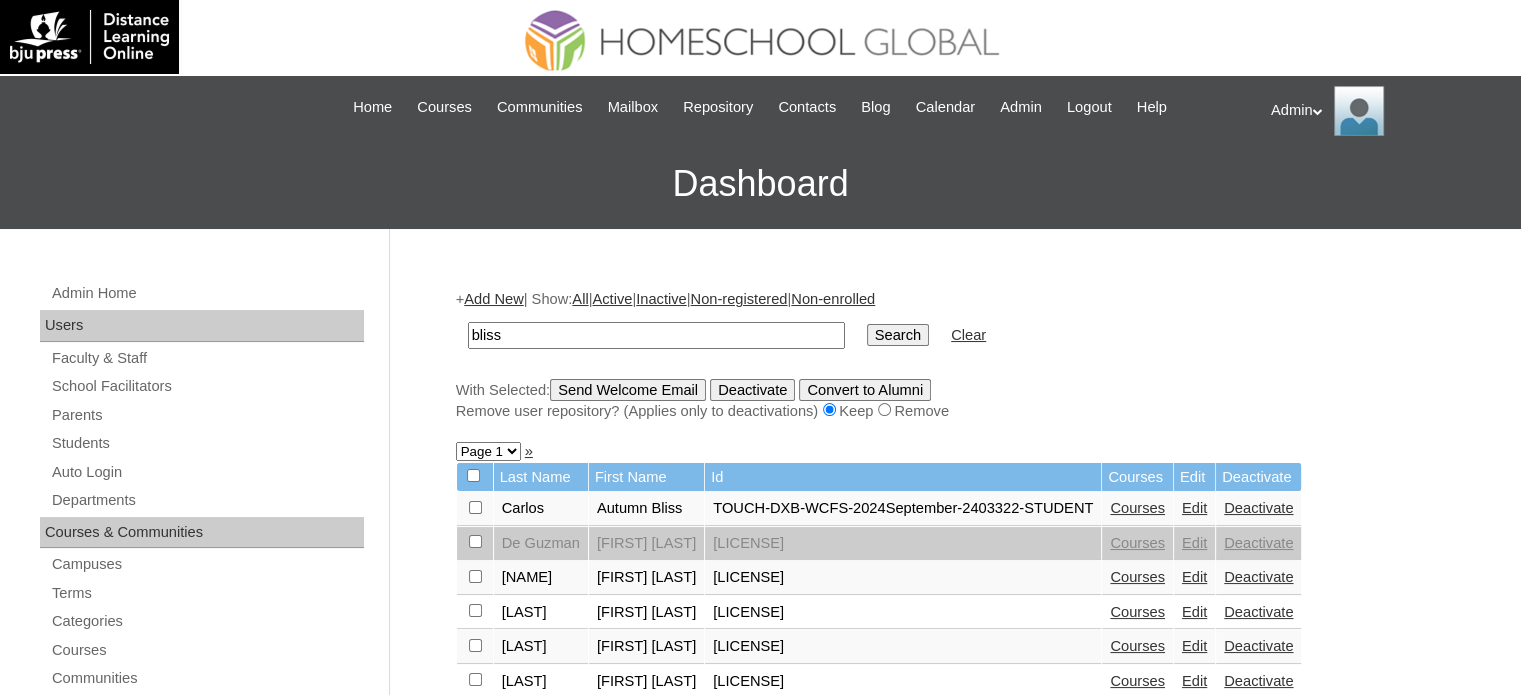 click on "Edit" at bounding box center (1194, 508) 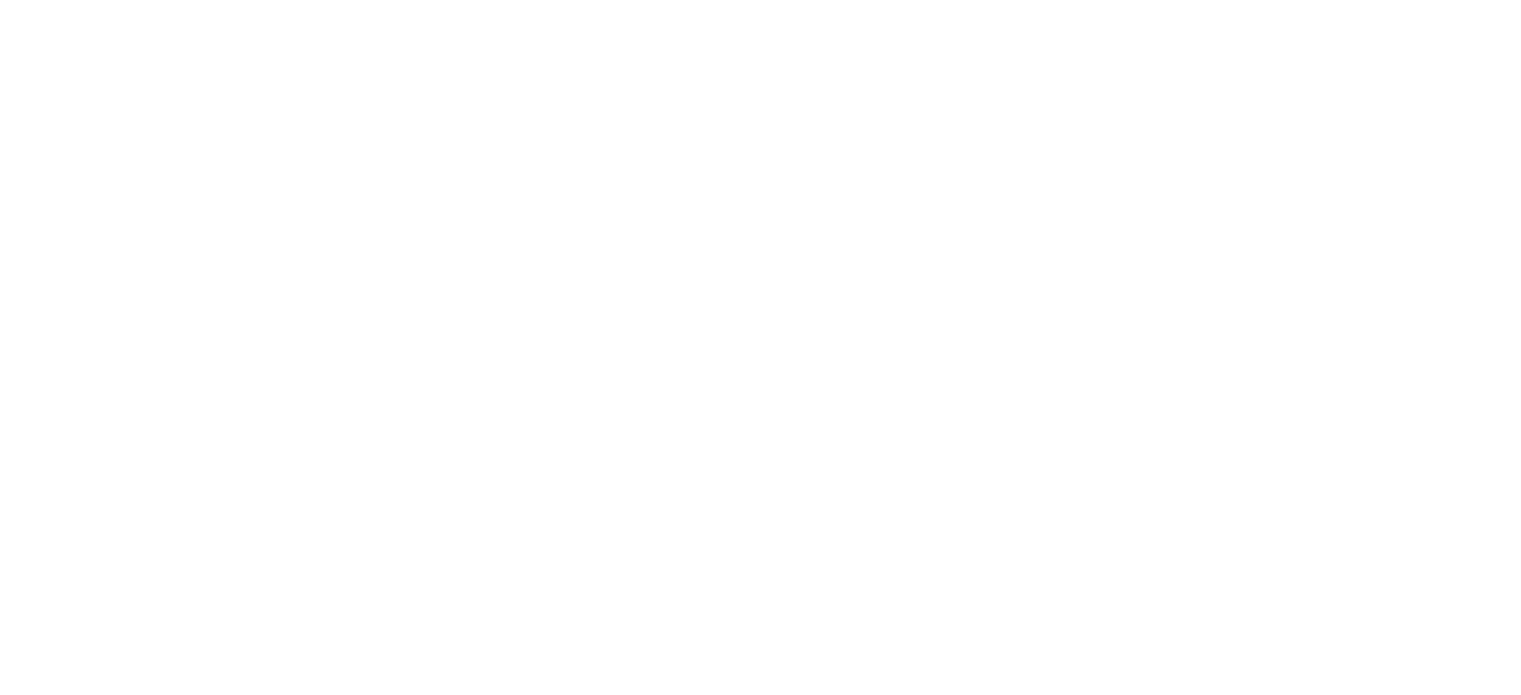 scroll, scrollTop: 0, scrollLeft: 0, axis: both 